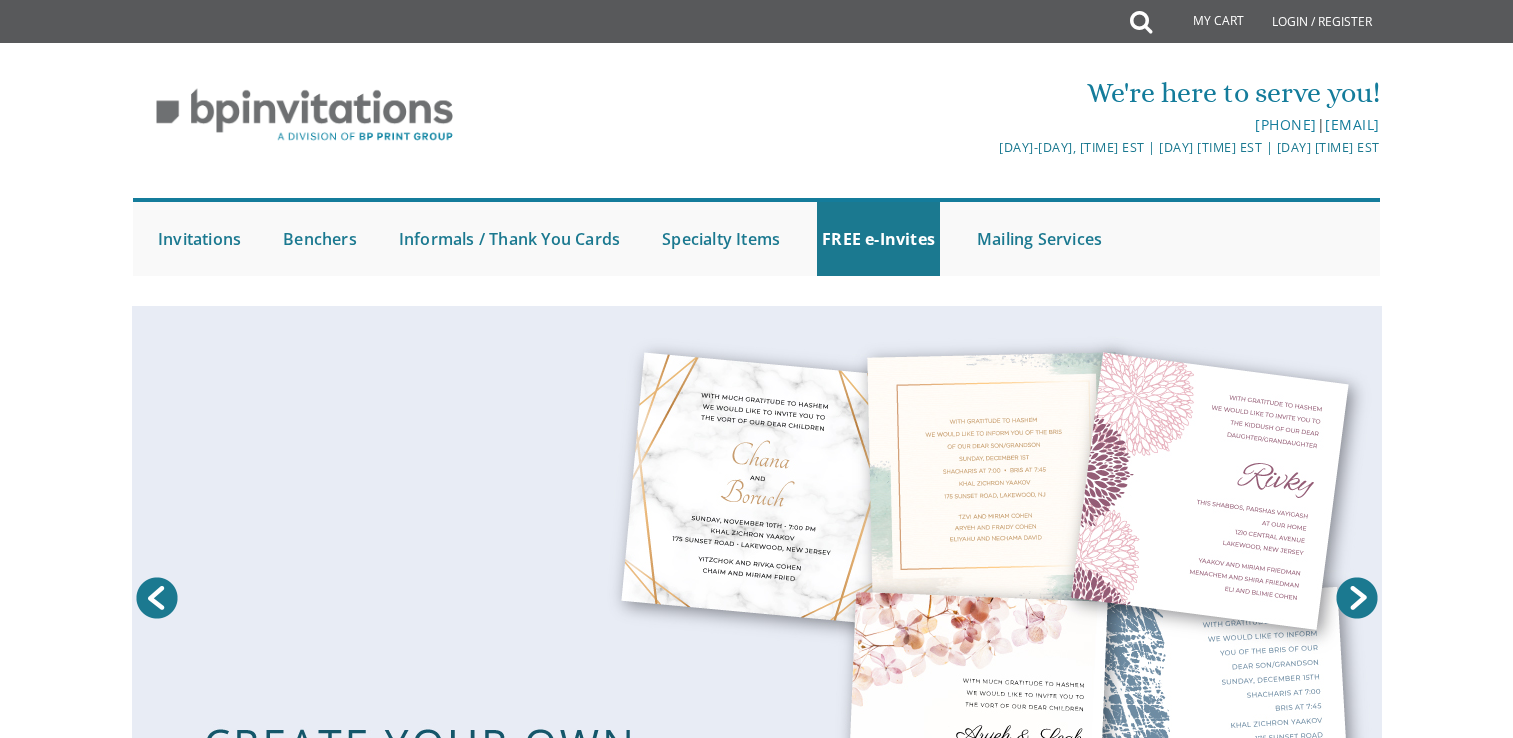 scroll, scrollTop: 0, scrollLeft: 0, axis: both 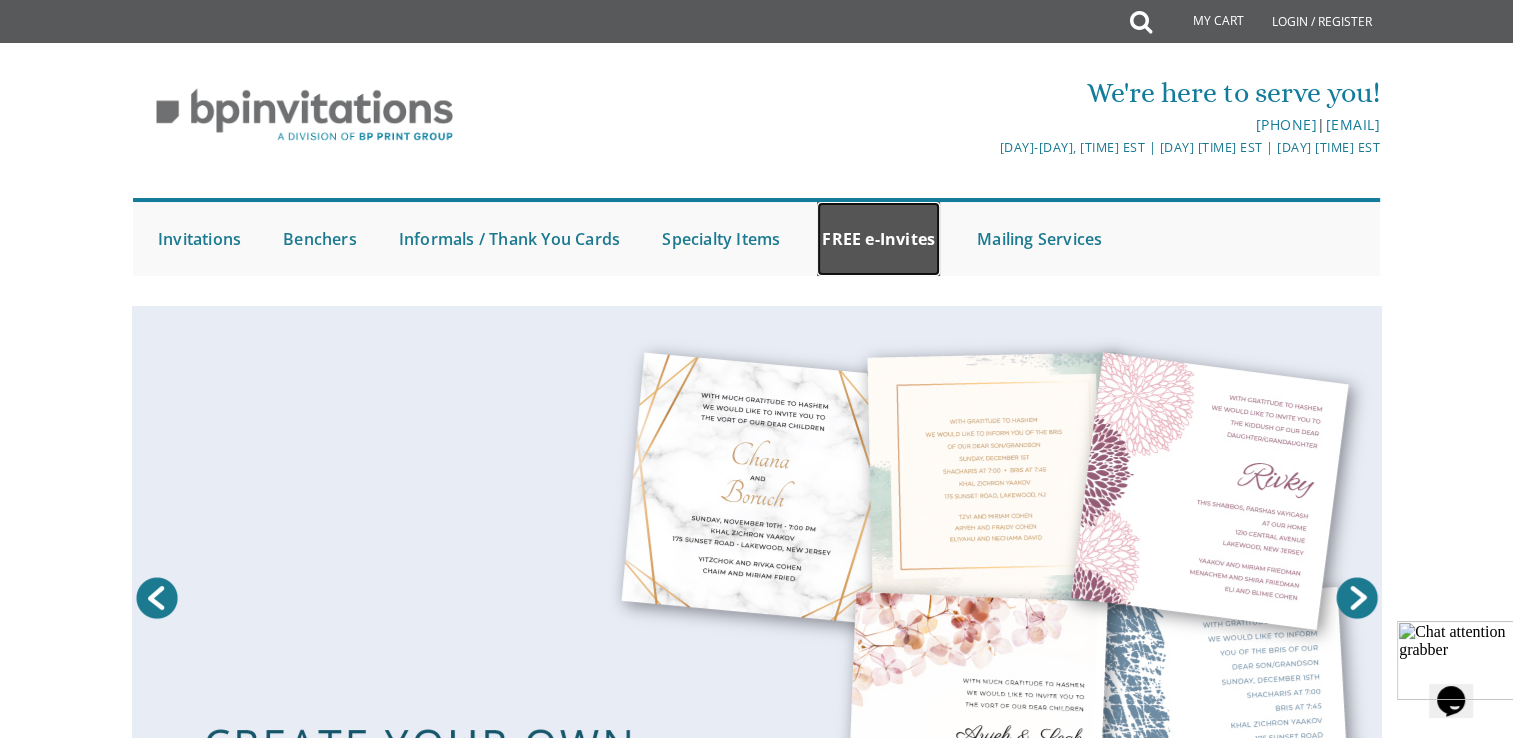 click on "FREE e-Invites" at bounding box center (878, 239) 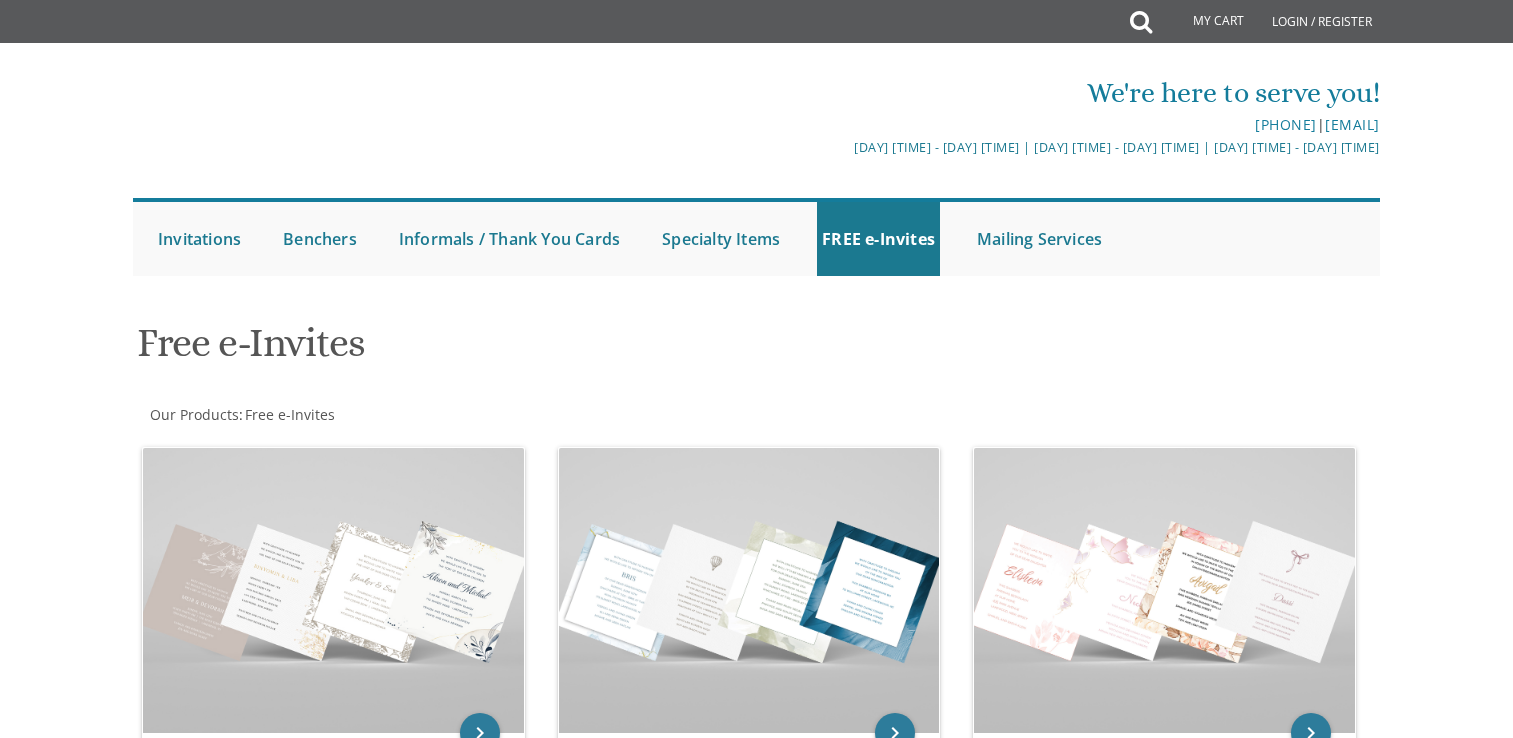 scroll, scrollTop: 0, scrollLeft: 0, axis: both 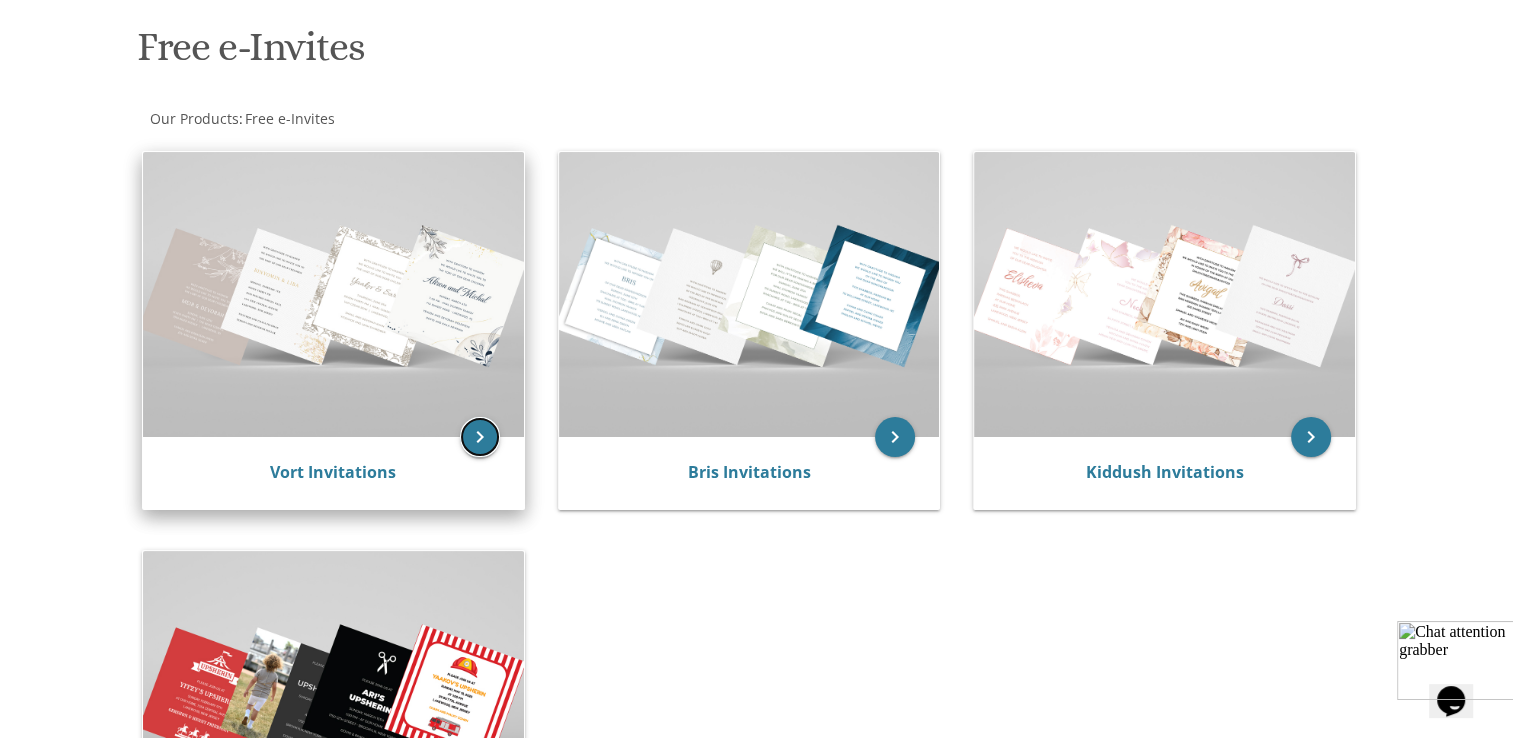 click on "keyboard_arrow_right" at bounding box center [480, 437] 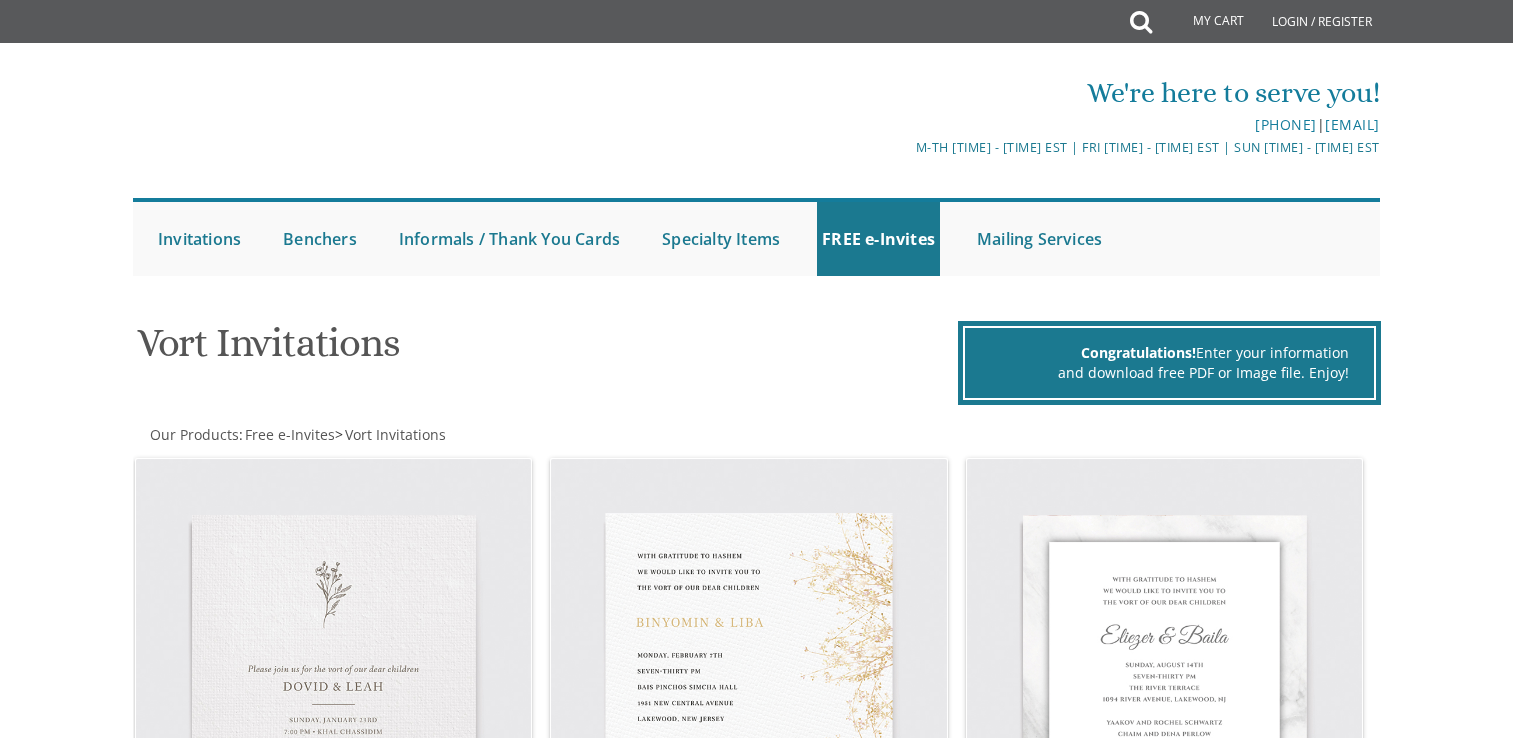 scroll, scrollTop: 0, scrollLeft: 0, axis: both 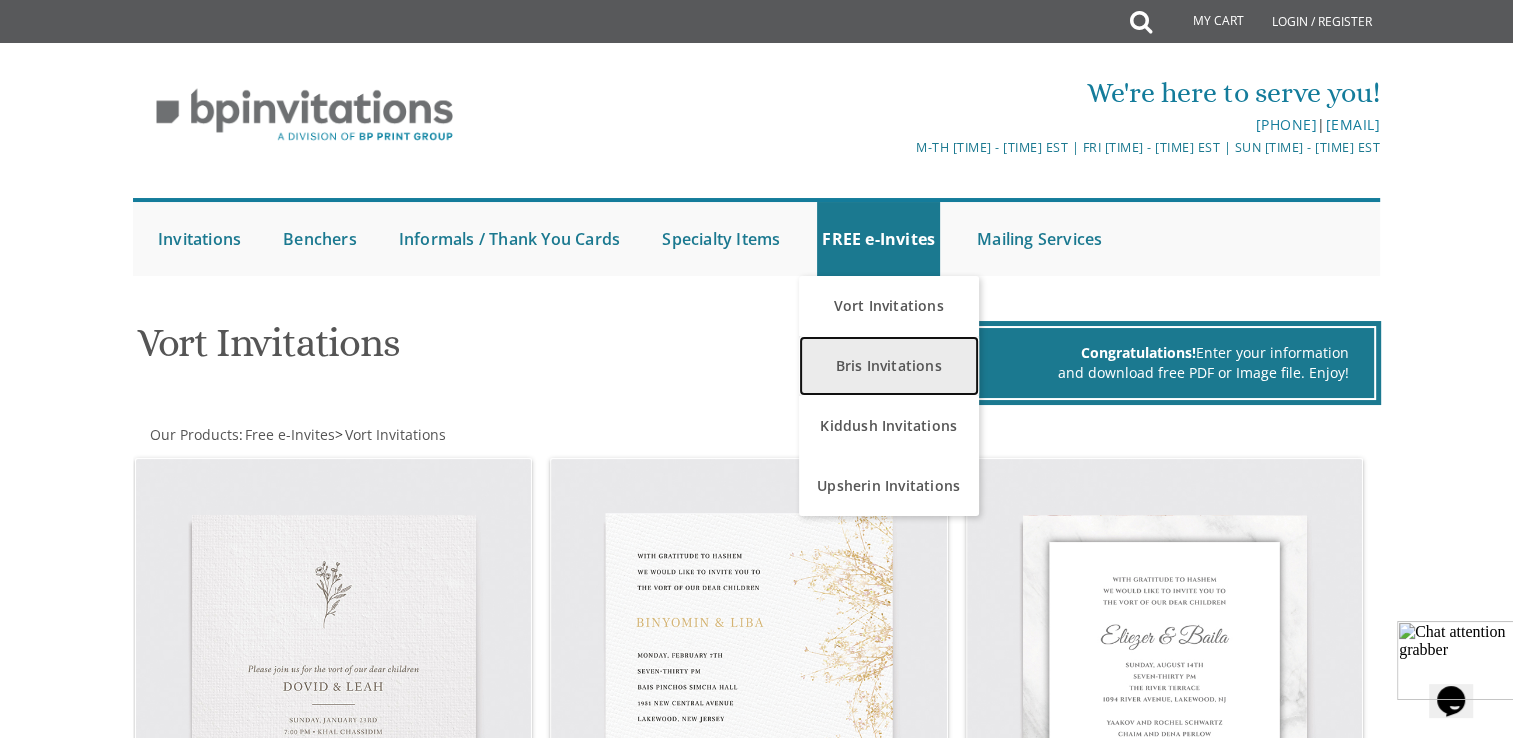 click on "Bris Invitations" at bounding box center (889, 366) 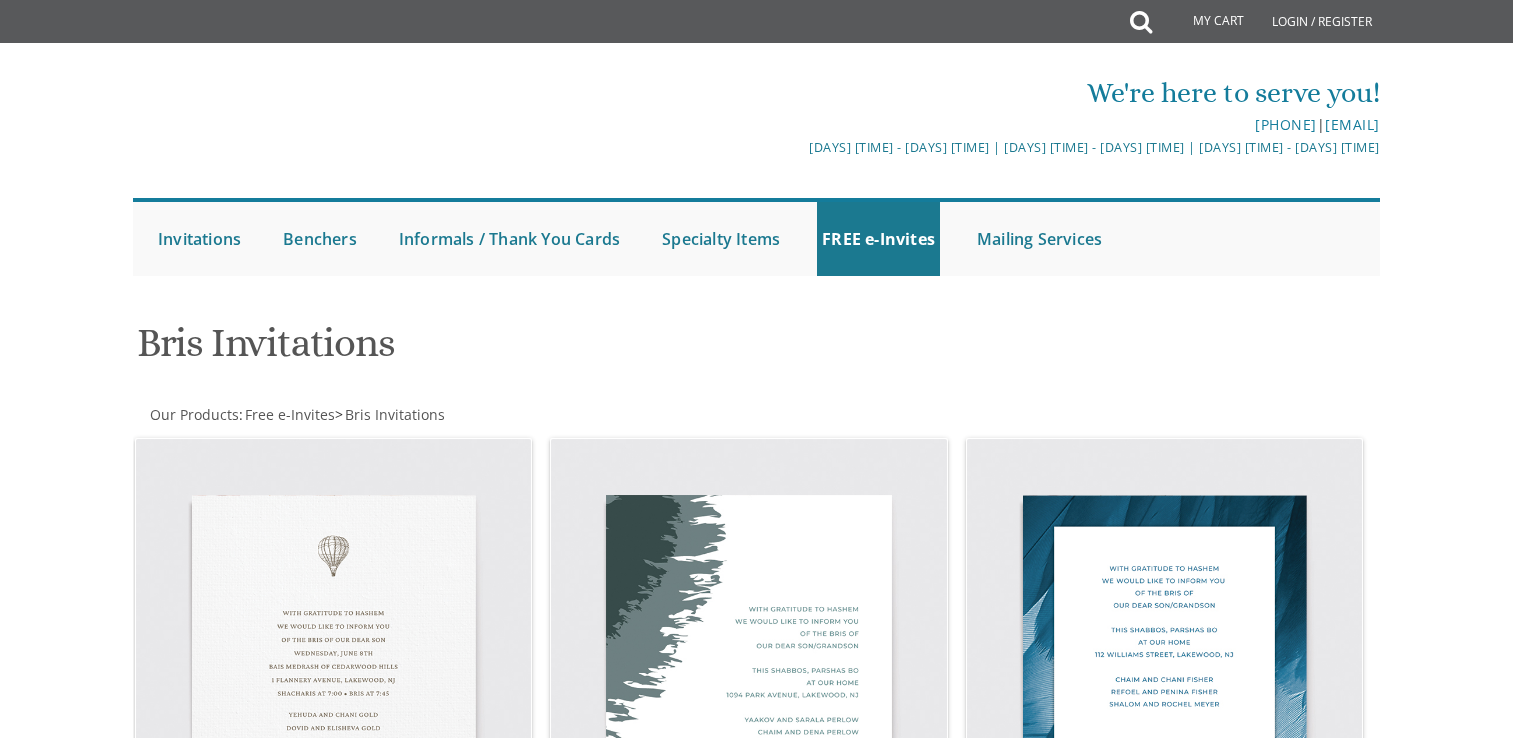 scroll, scrollTop: 0, scrollLeft: 0, axis: both 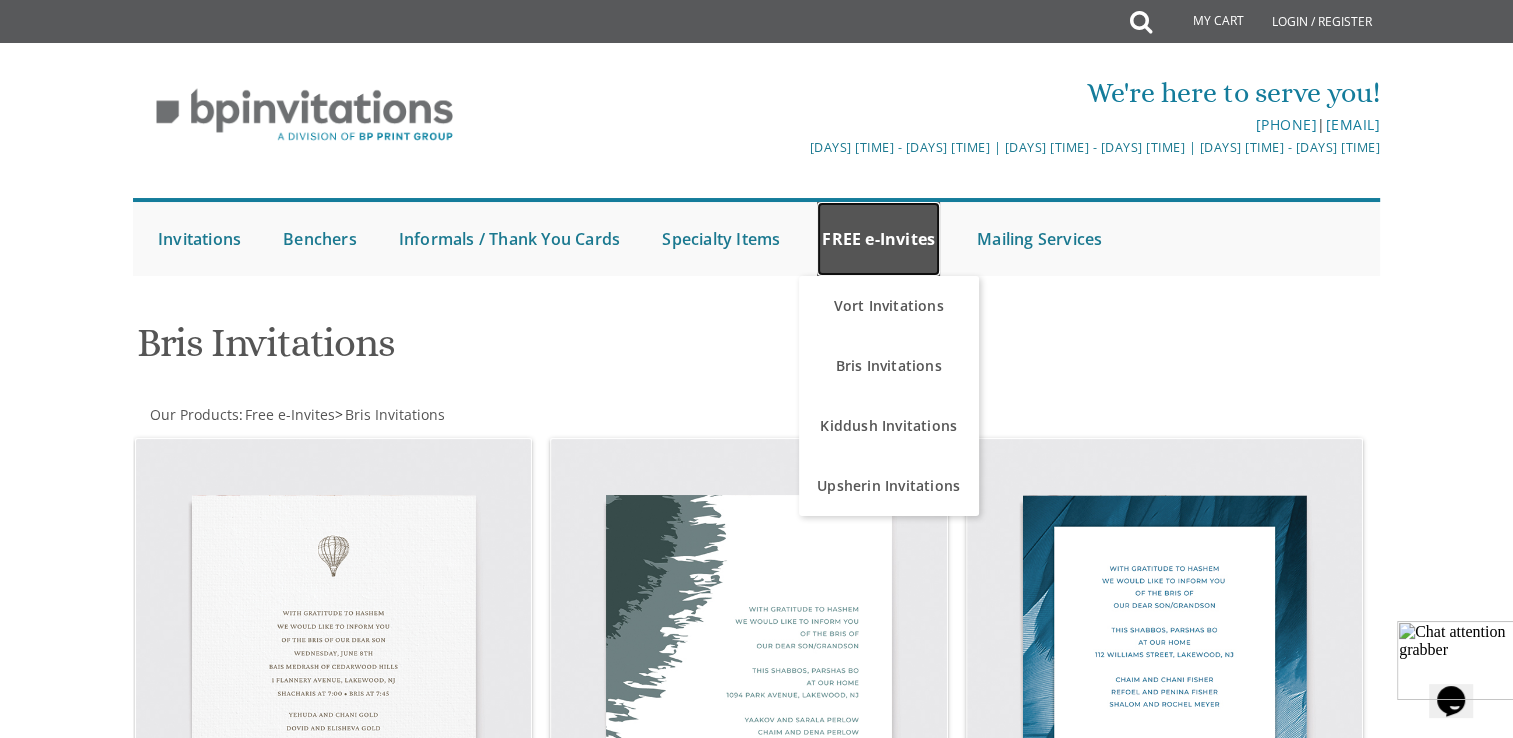 click on "FREE e-Invites" at bounding box center [878, 239] 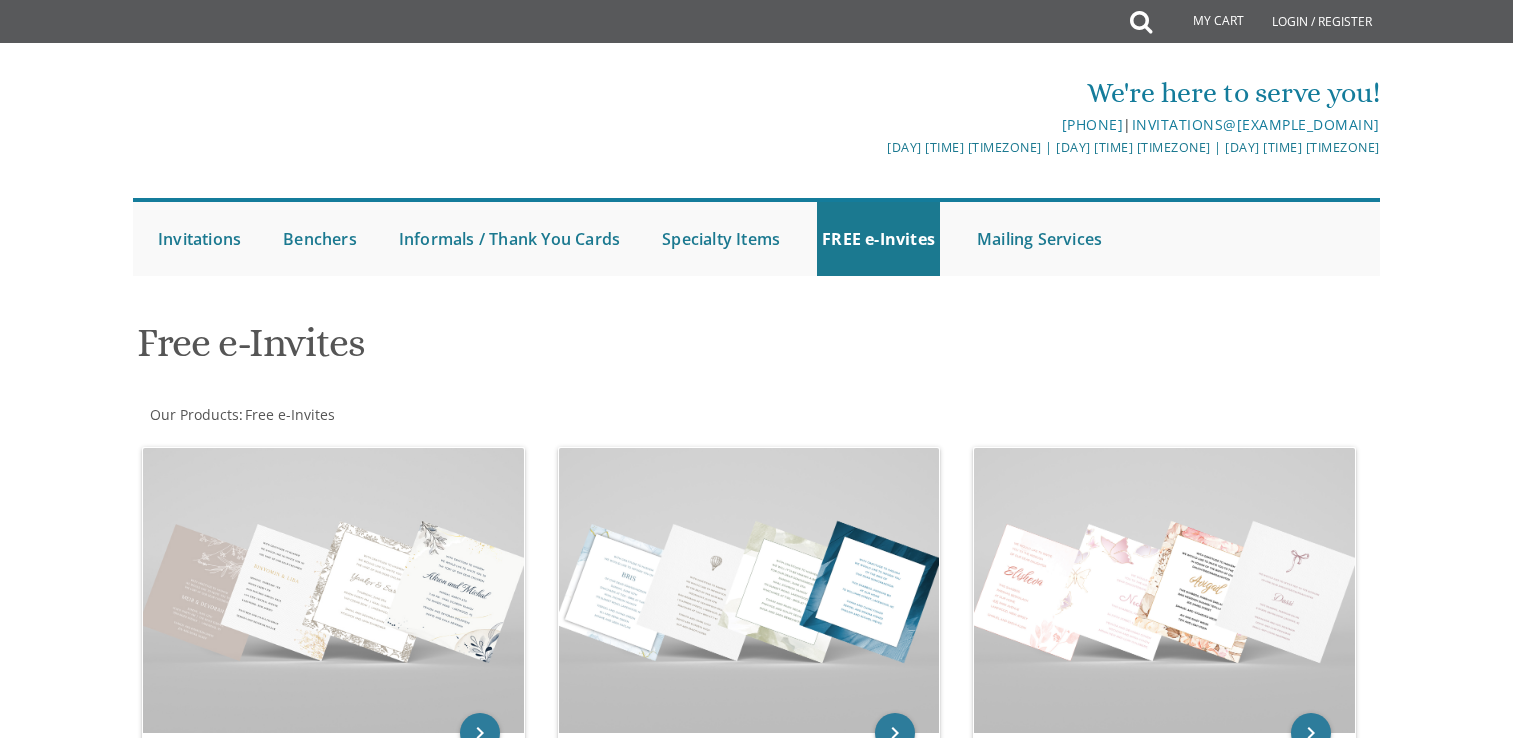 scroll, scrollTop: 0, scrollLeft: 0, axis: both 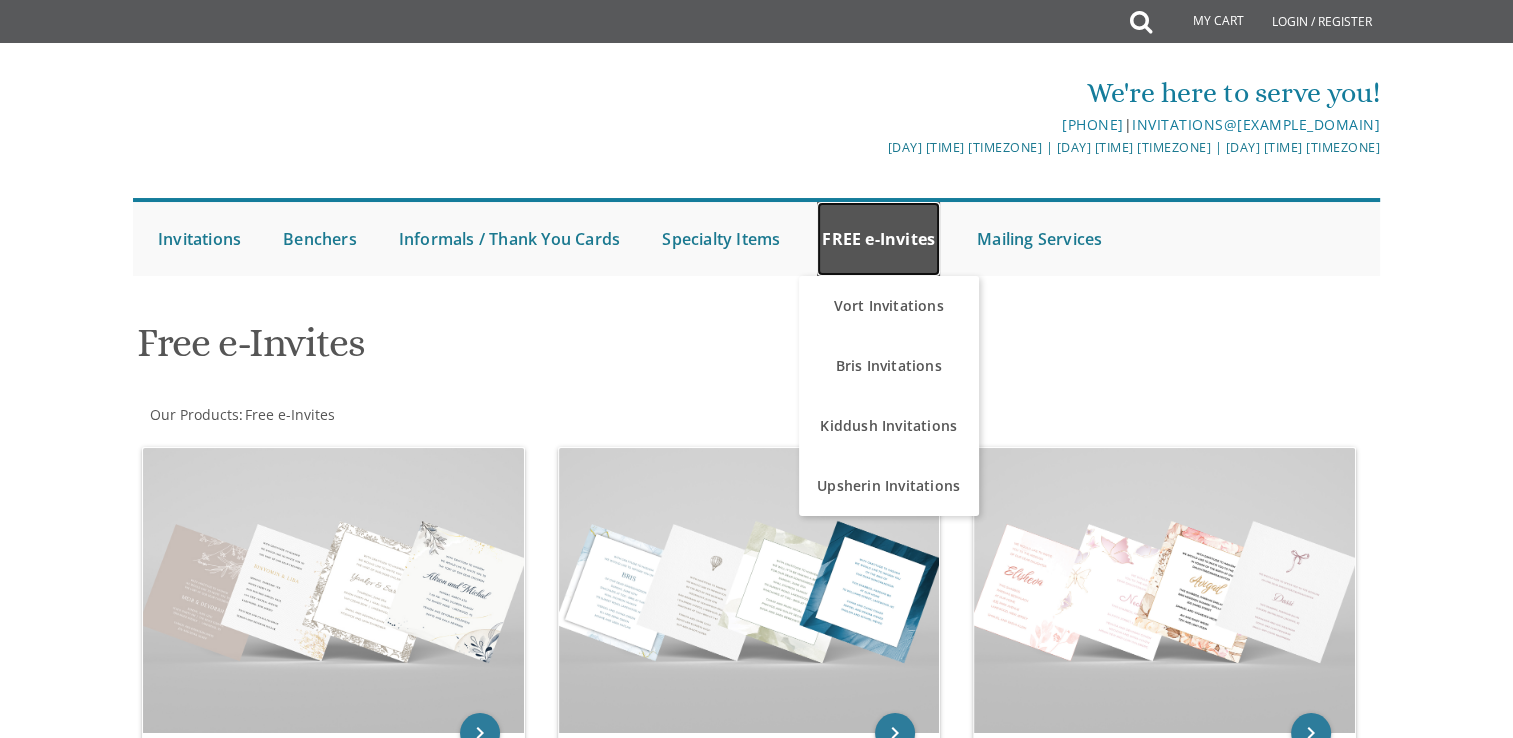 click on "FREE e-Invites" at bounding box center (878, 239) 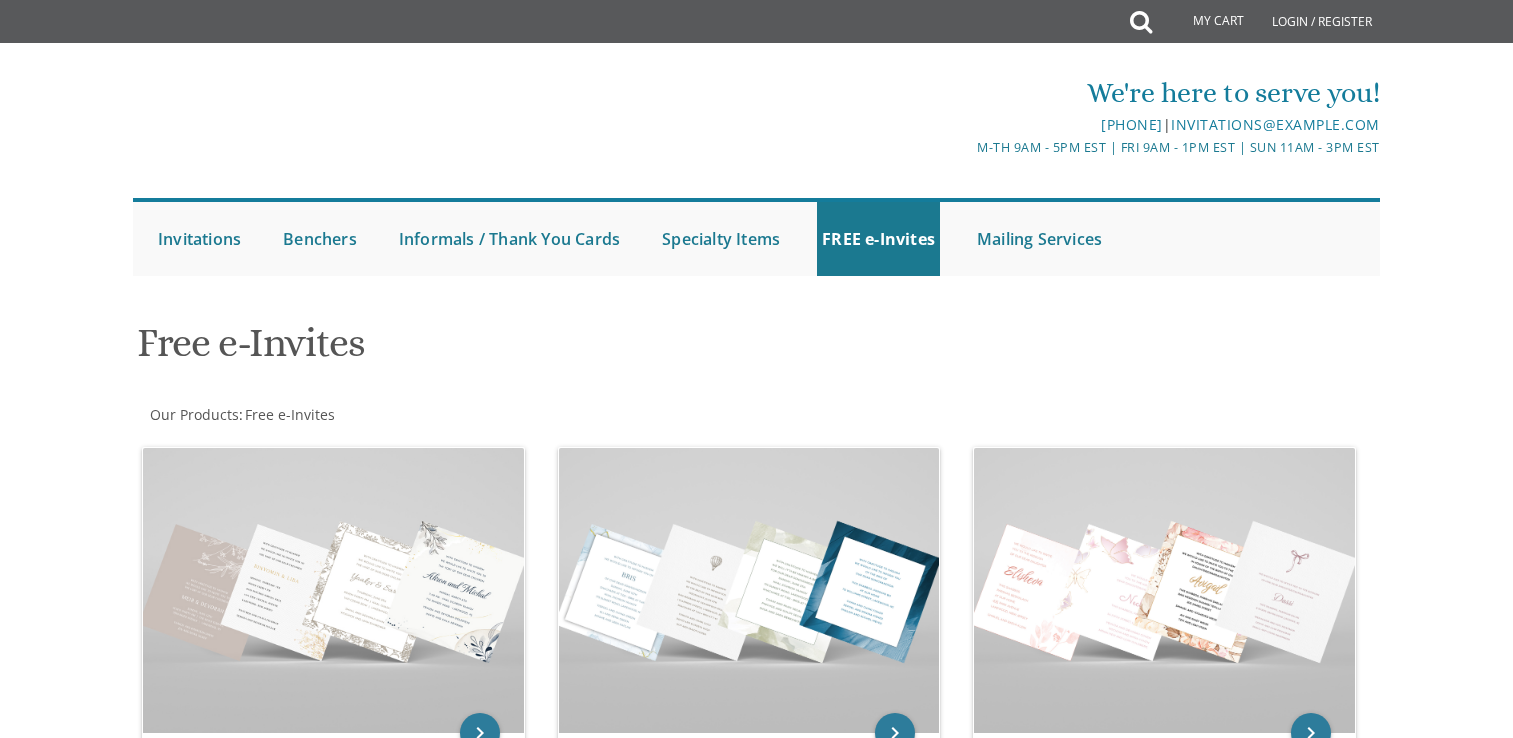 scroll, scrollTop: 0, scrollLeft: 0, axis: both 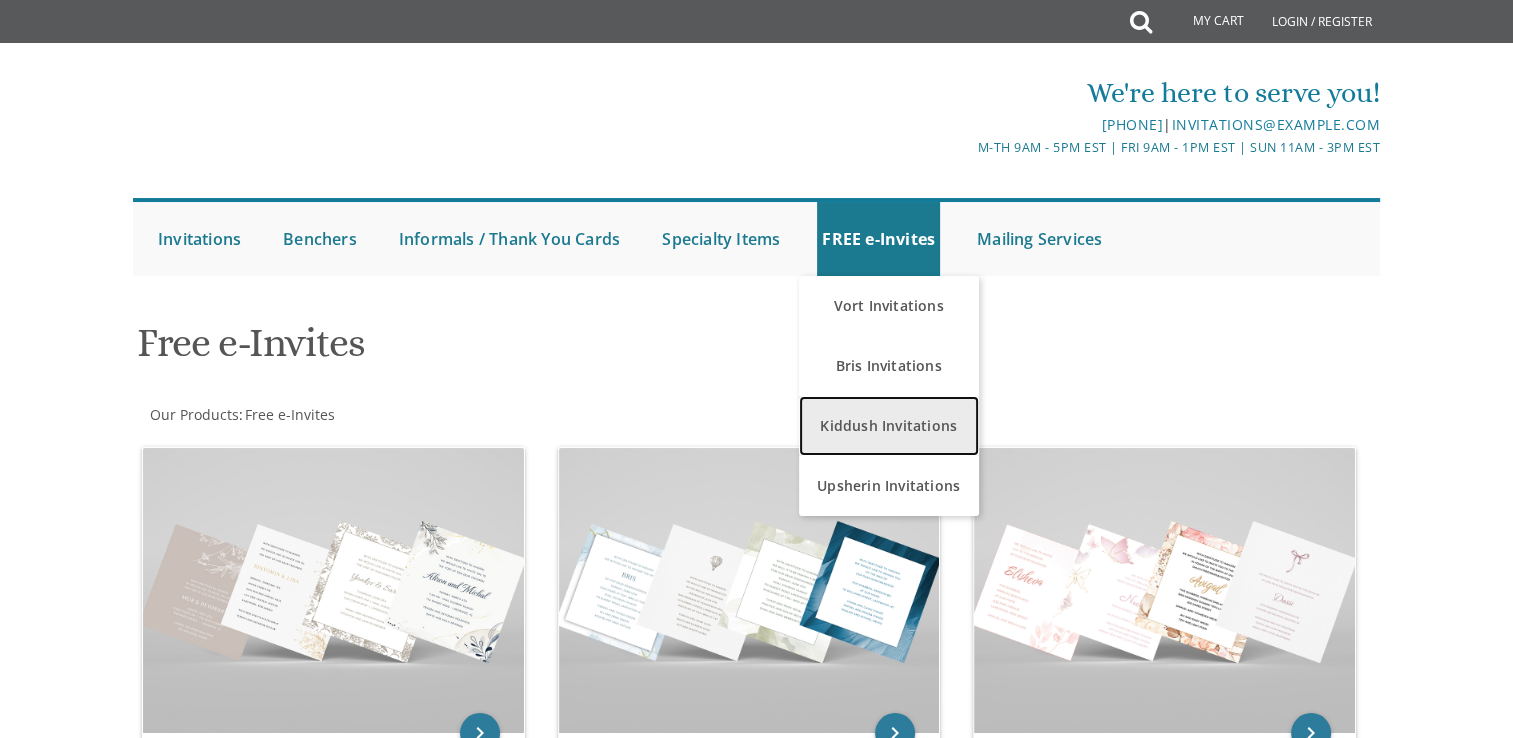 click on "Kiddush Invitations" at bounding box center (889, 426) 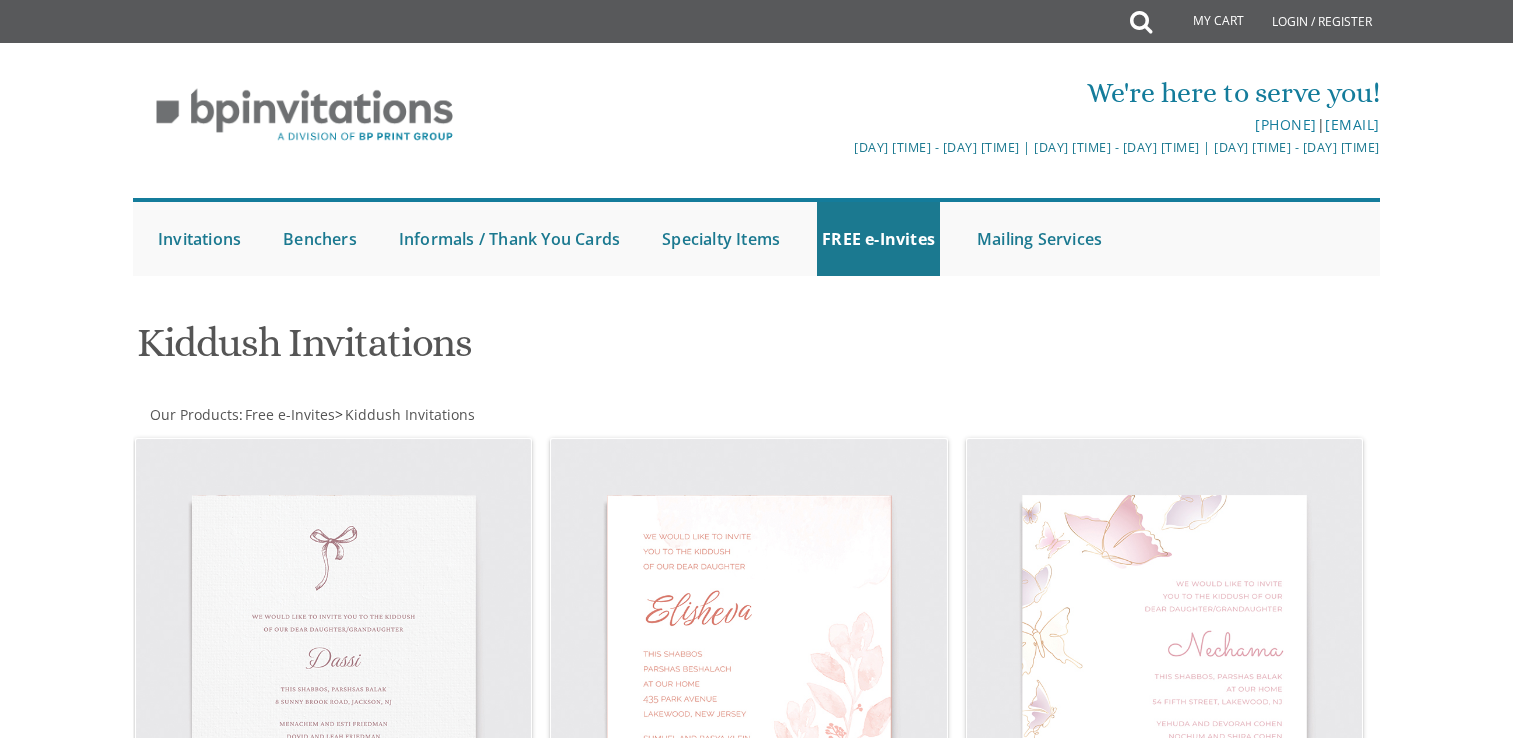 scroll, scrollTop: 0, scrollLeft: 0, axis: both 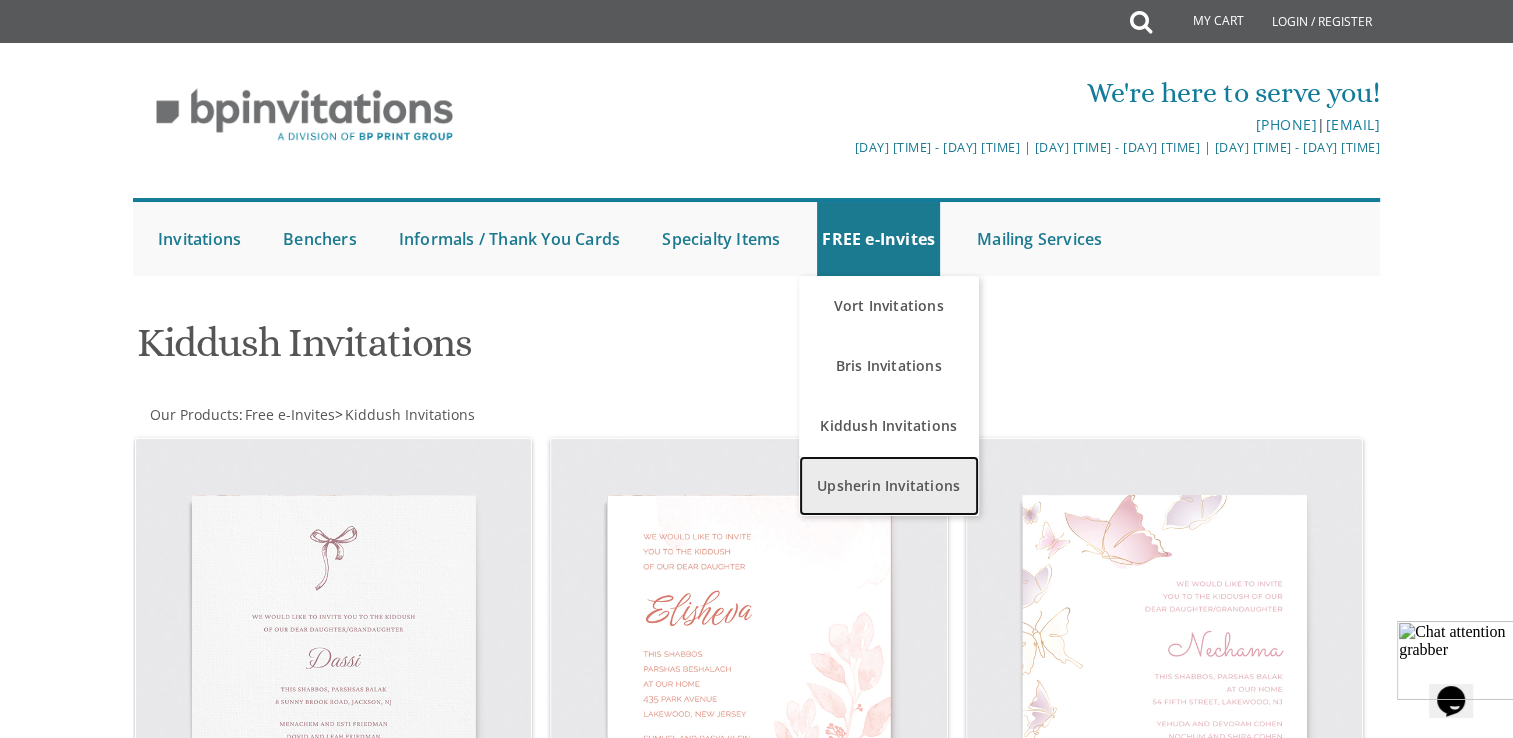 click on "Upsherin Invitations" at bounding box center (889, 486) 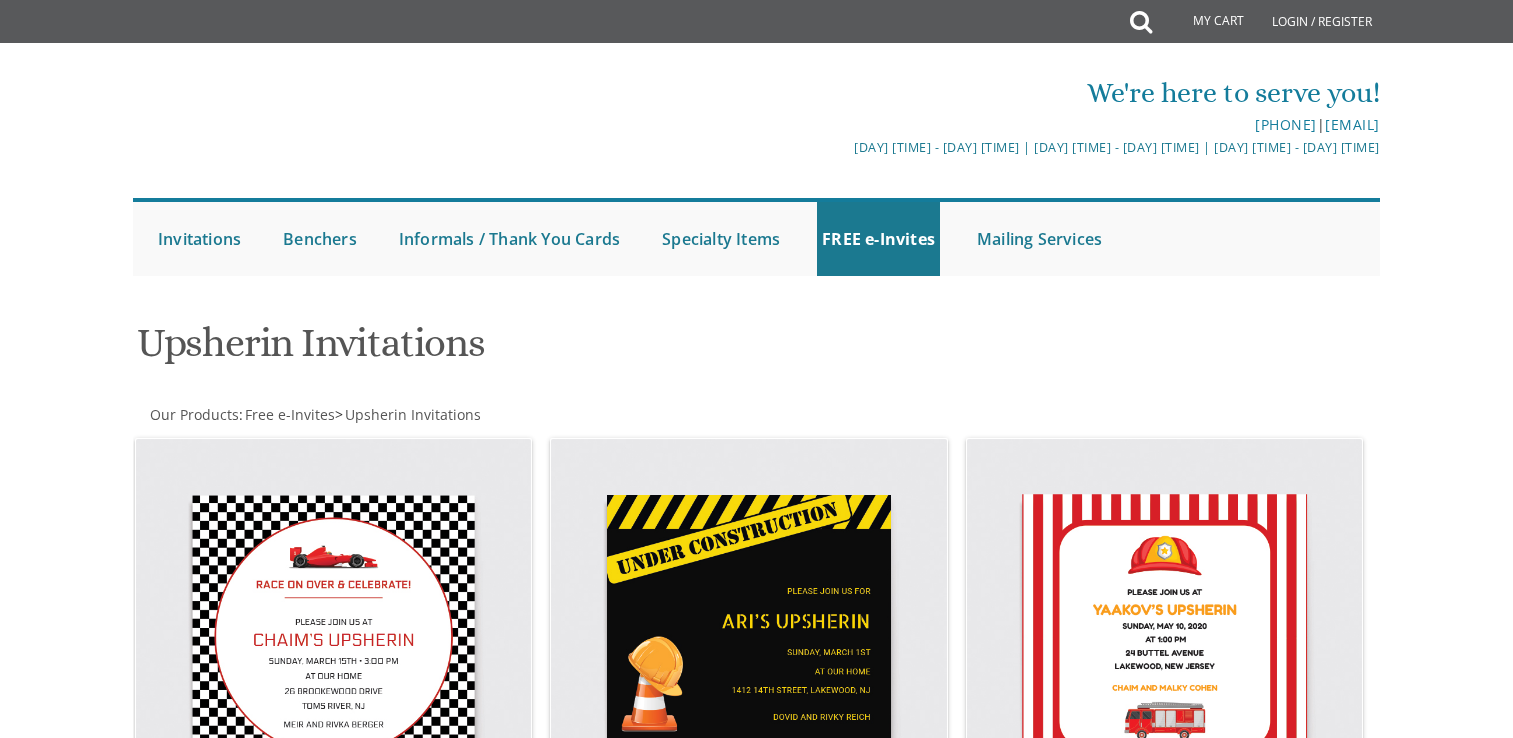 scroll, scrollTop: 0, scrollLeft: 0, axis: both 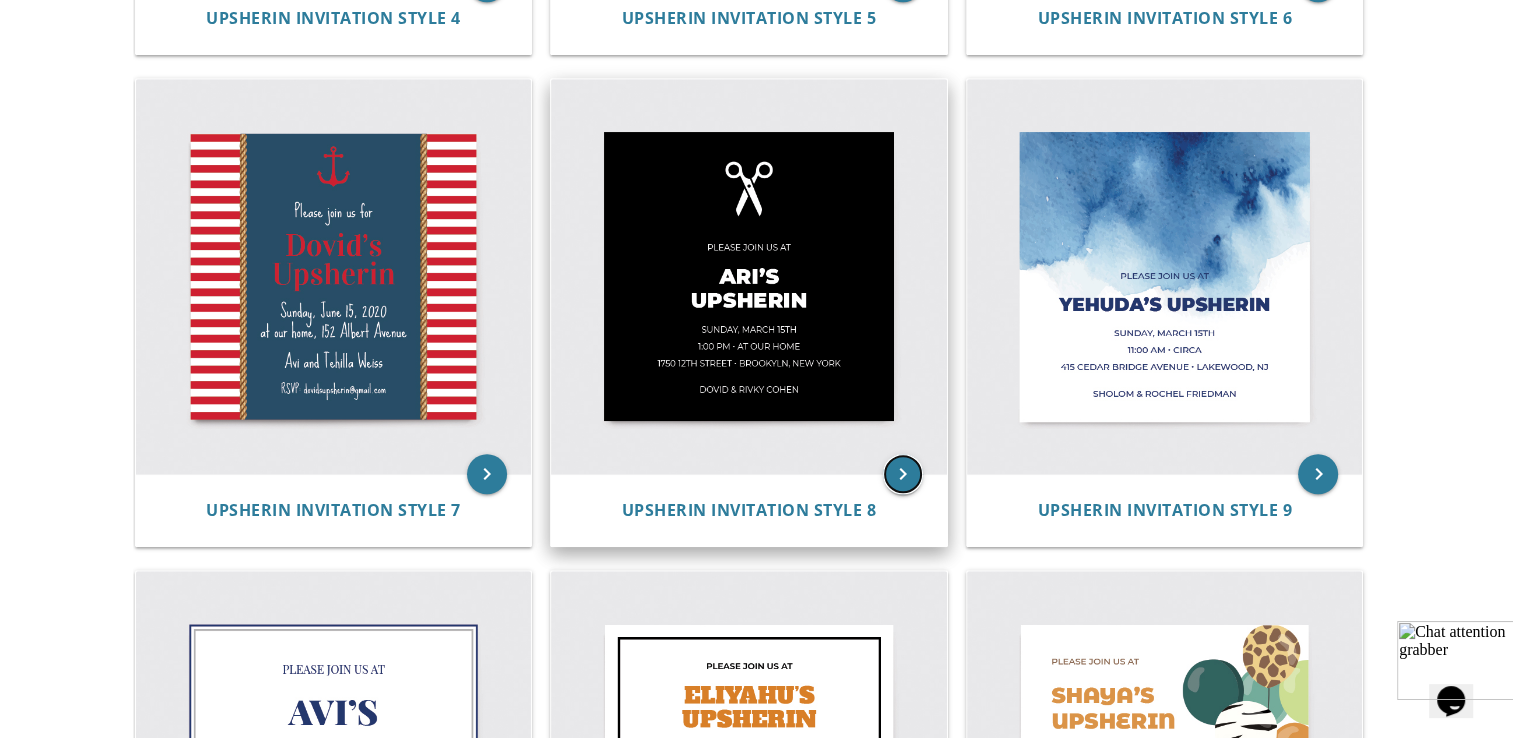 click on "keyboard_arrow_right" at bounding box center (903, 474) 